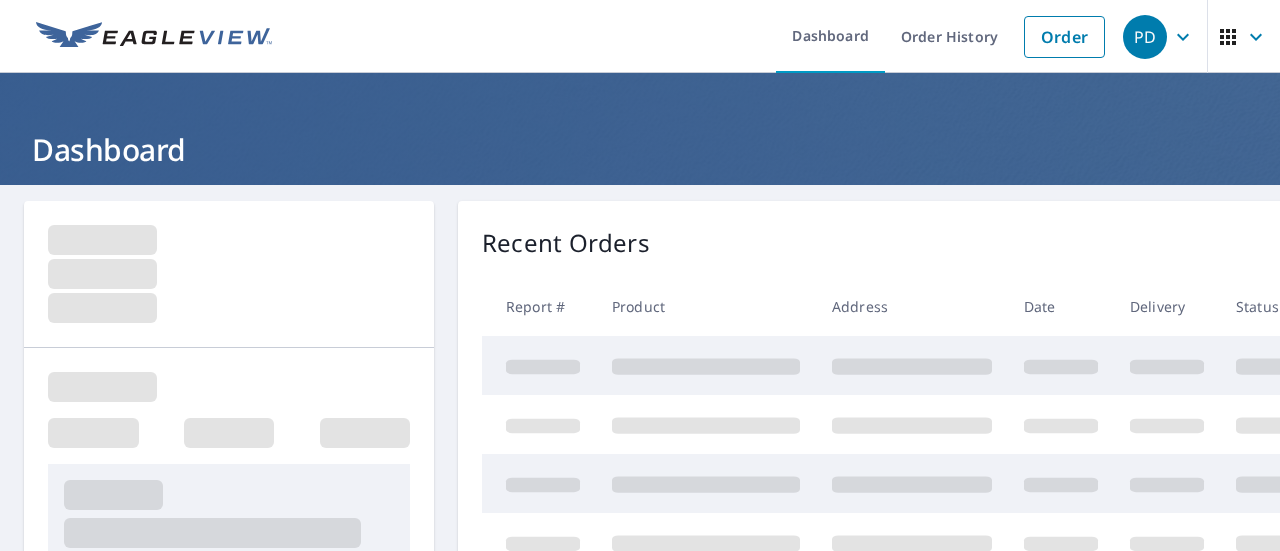 scroll, scrollTop: 0, scrollLeft: 0, axis: both 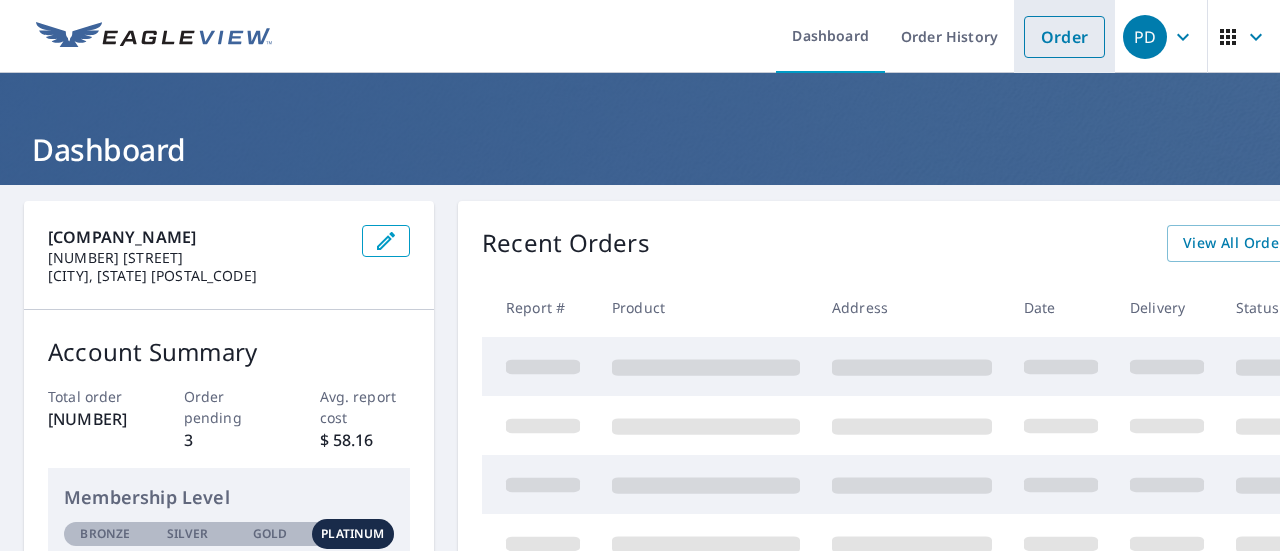 click on "Order" at bounding box center (1064, 37) 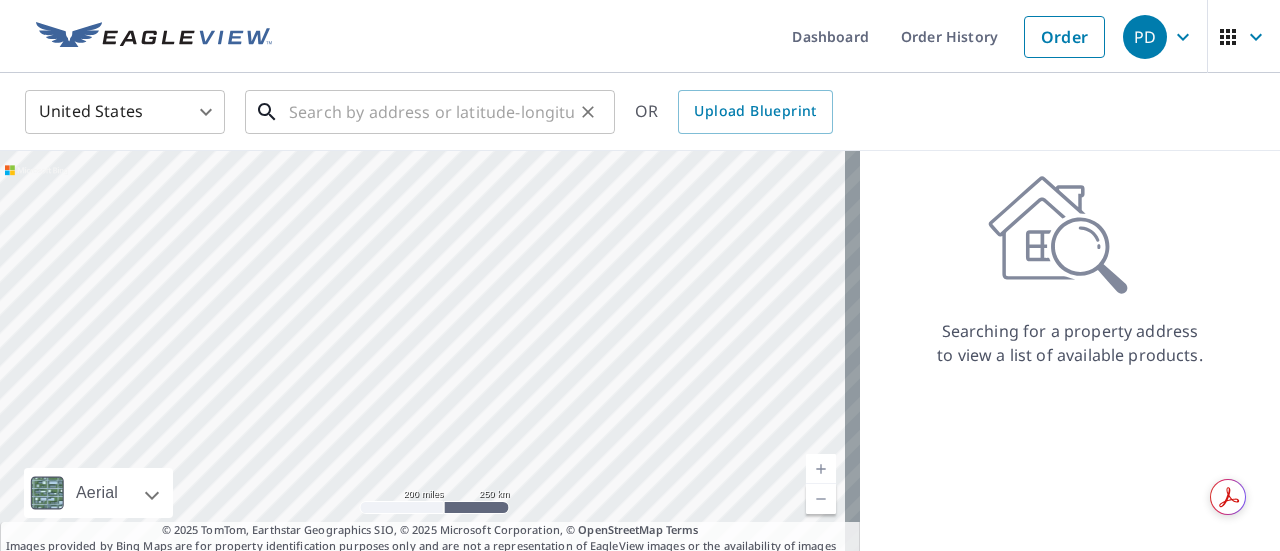 click at bounding box center [431, 112] 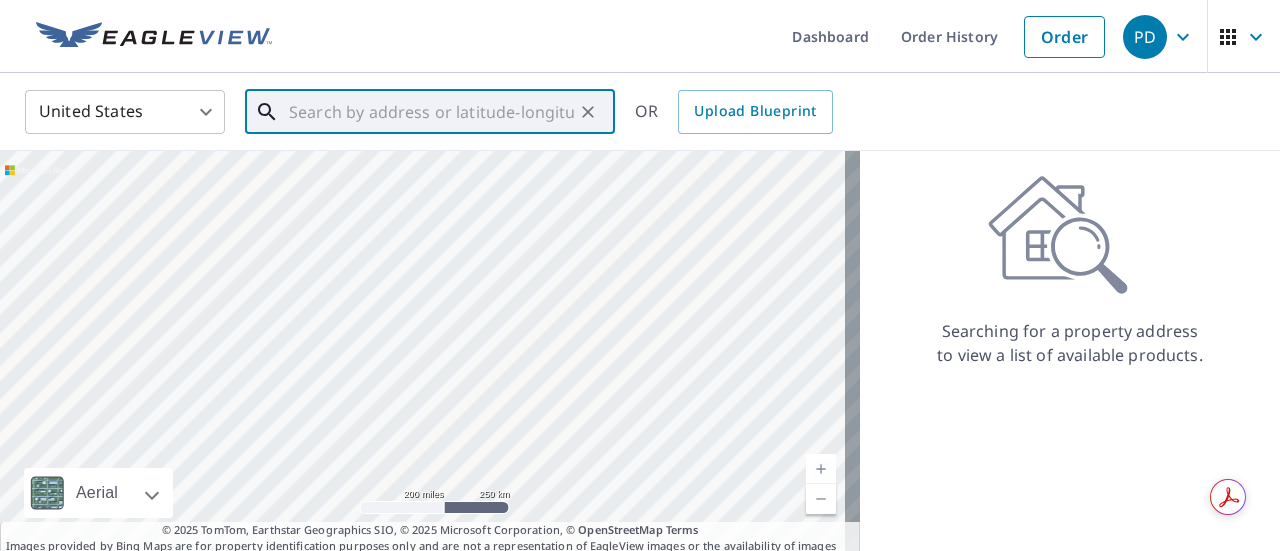 paste on "[NUMBER] [STREET], [CITY], [STATE] [POSTAL_CODE]" 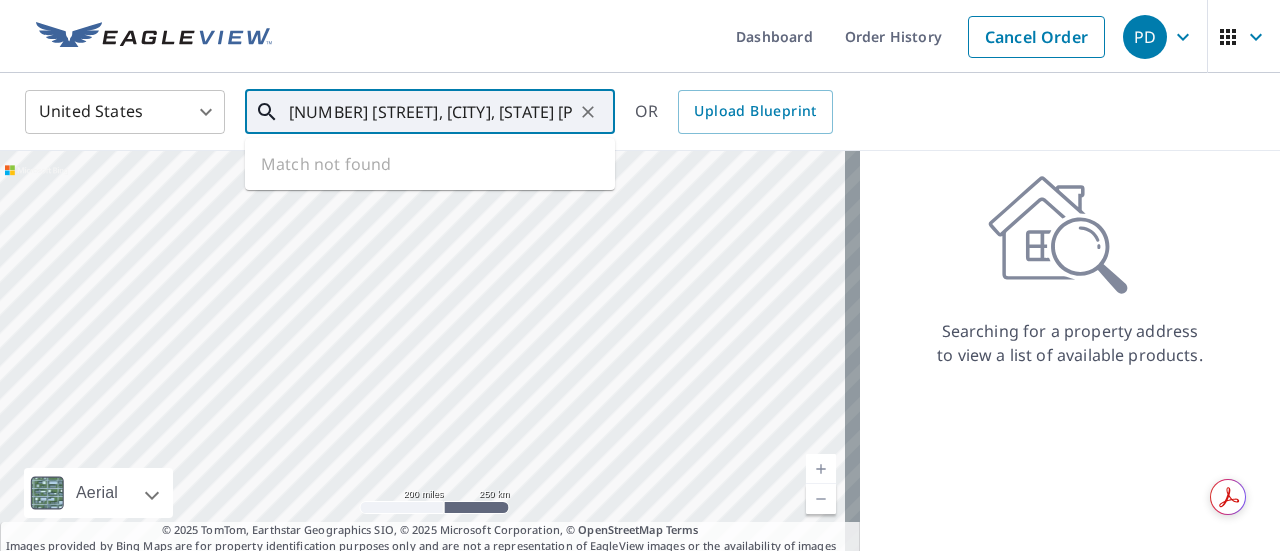 scroll, scrollTop: 0, scrollLeft: 25, axis: horizontal 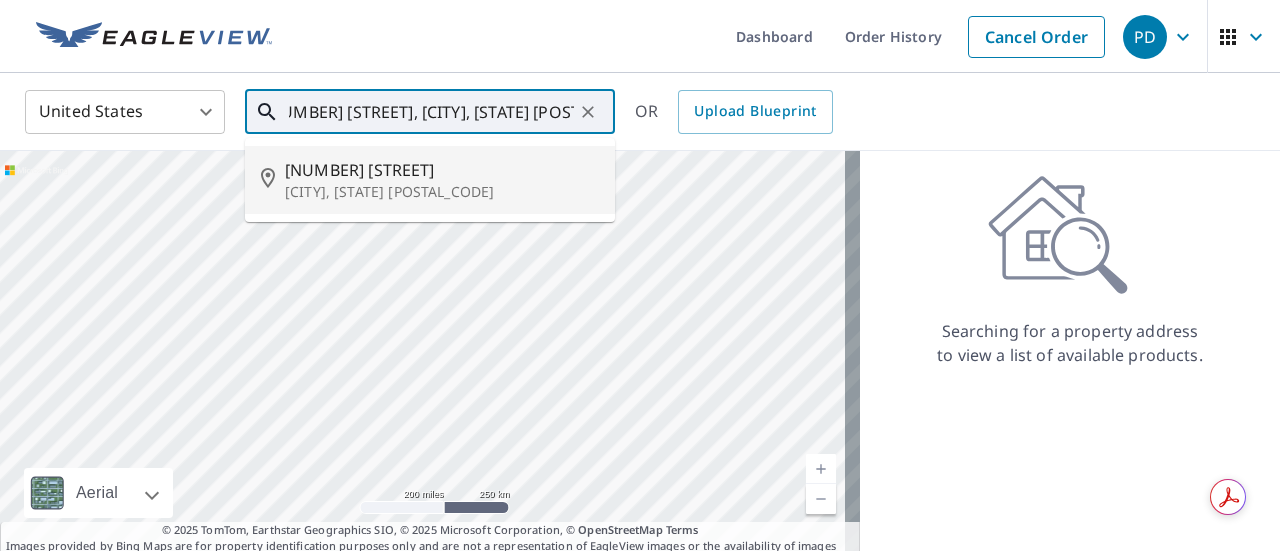 click on "[CITY], [STATE] [POSTAL_CODE]" at bounding box center (442, 192) 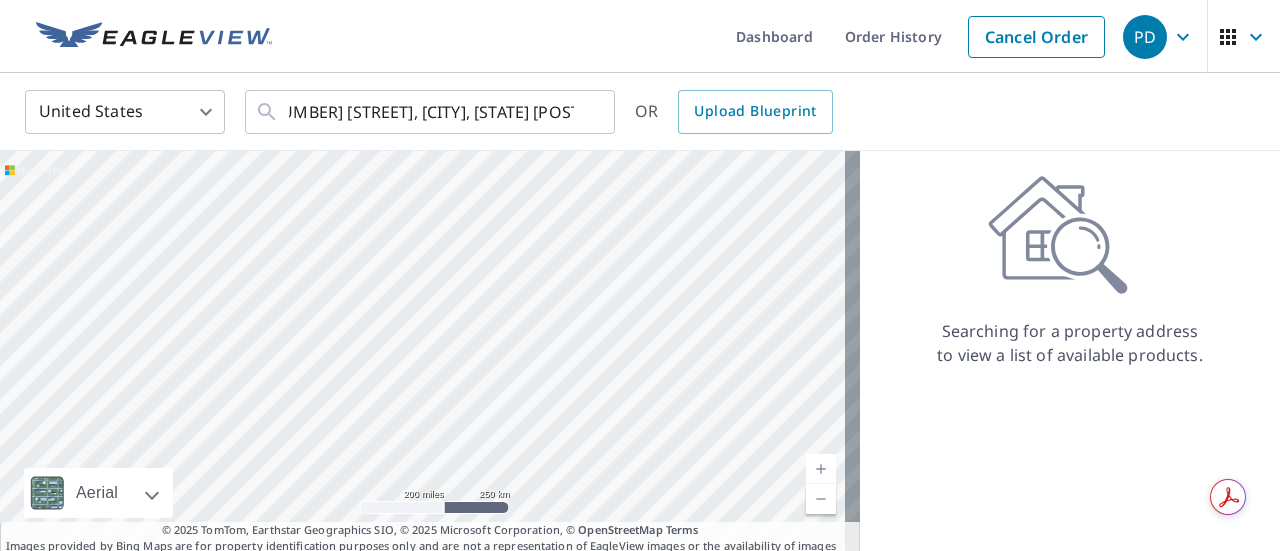 type on "[NUMBER] [STREET], [CITY], [STATE] [POSTAL_CODE]" 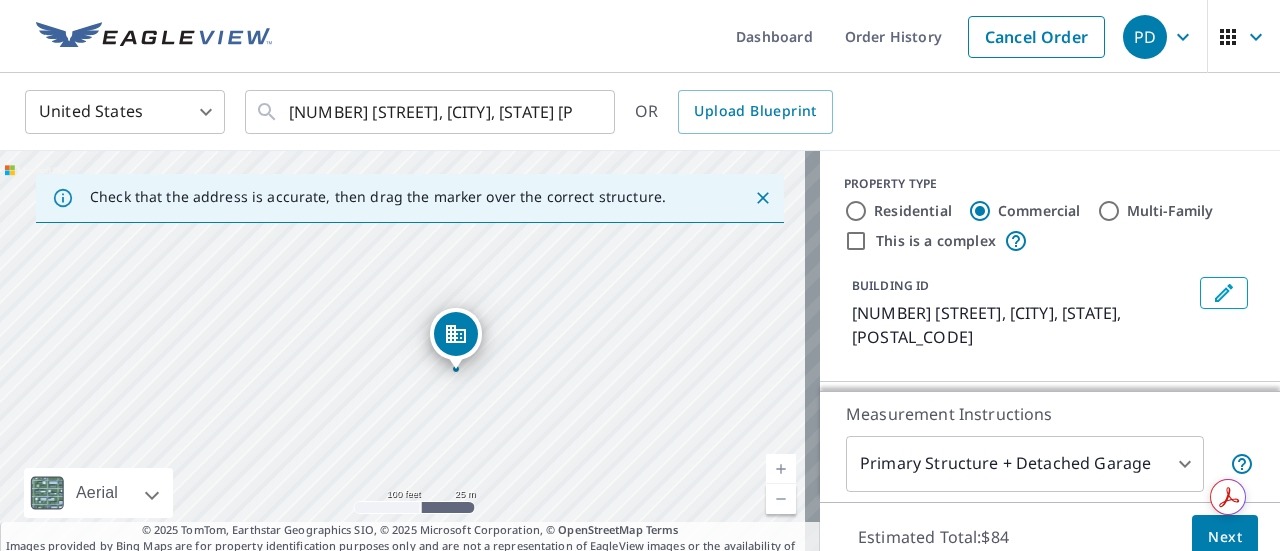 drag, startPoint x: 434, startPoint y: 367, endPoint x: 488, endPoint y: 375, distance: 54.589375 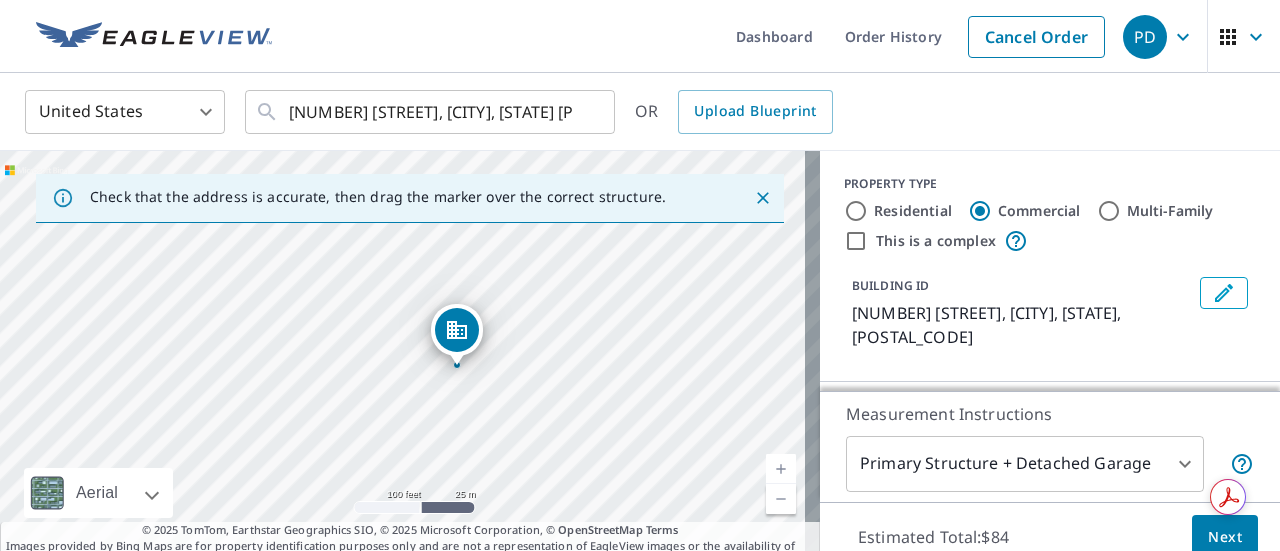 click 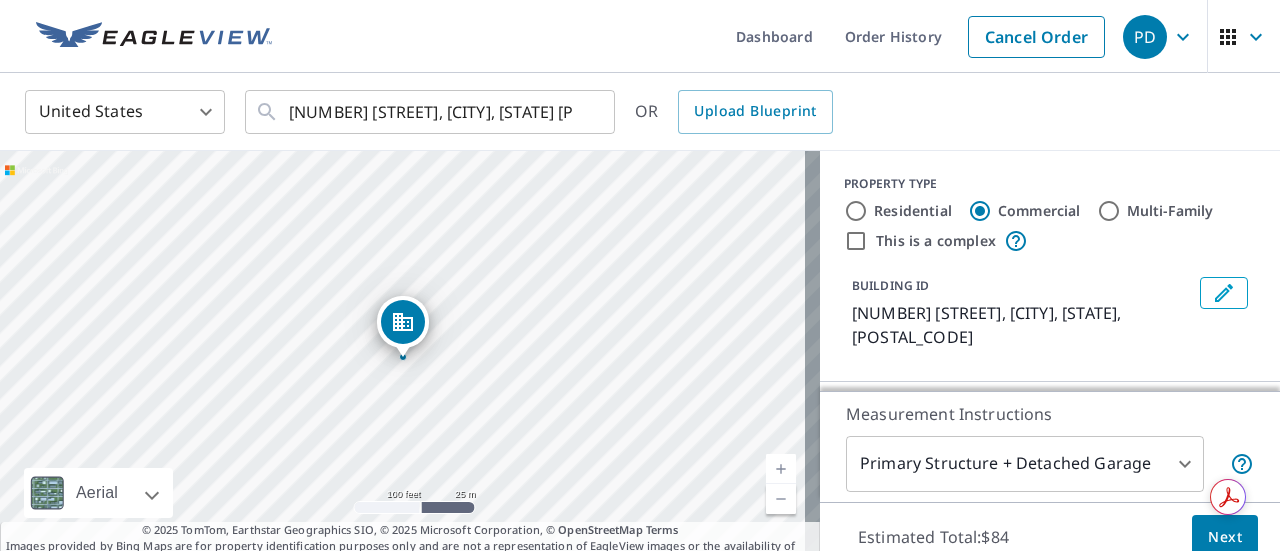 scroll, scrollTop: 70, scrollLeft: 0, axis: vertical 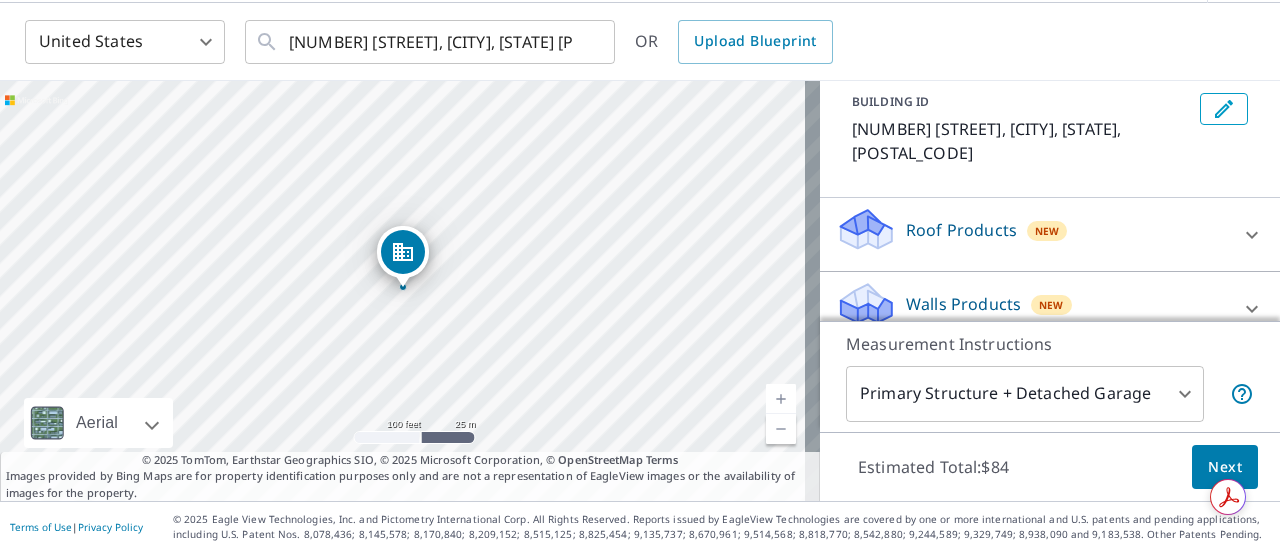 click on "Roof Products New" at bounding box center (1032, 234) 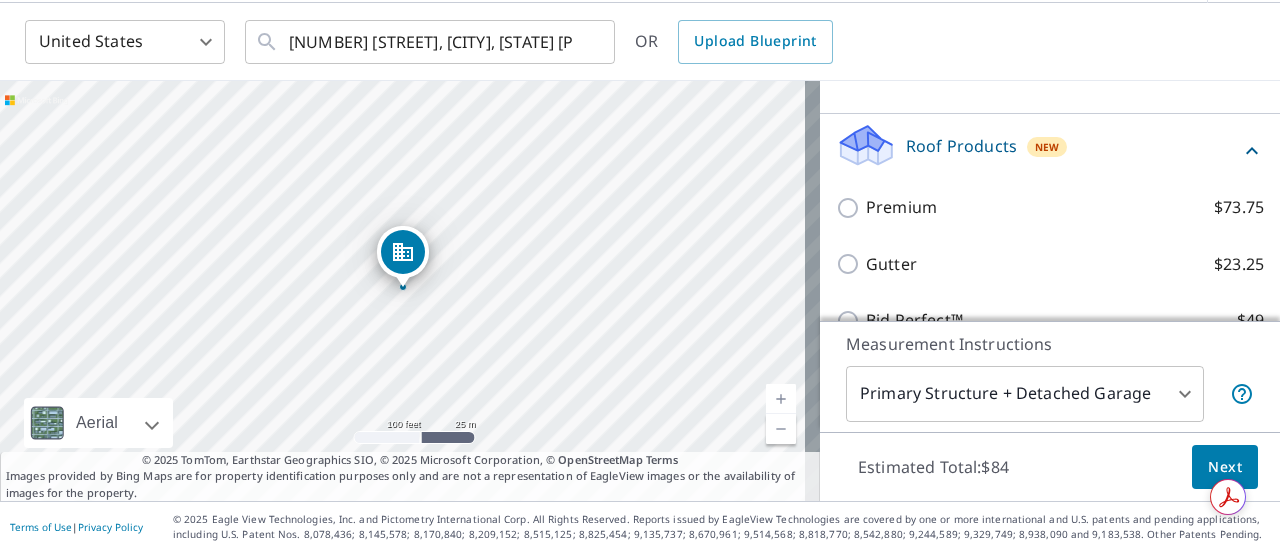 scroll, scrollTop: 199, scrollLeft: 0, axis: vertical 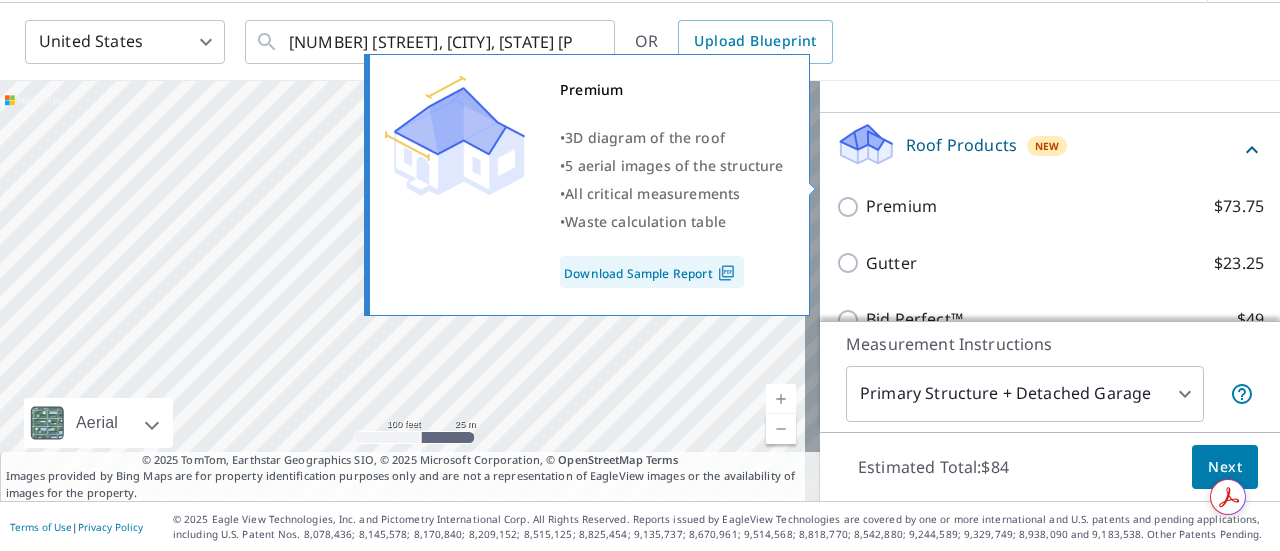 click on "Premium $73.75" at bounding box center [851, 207] 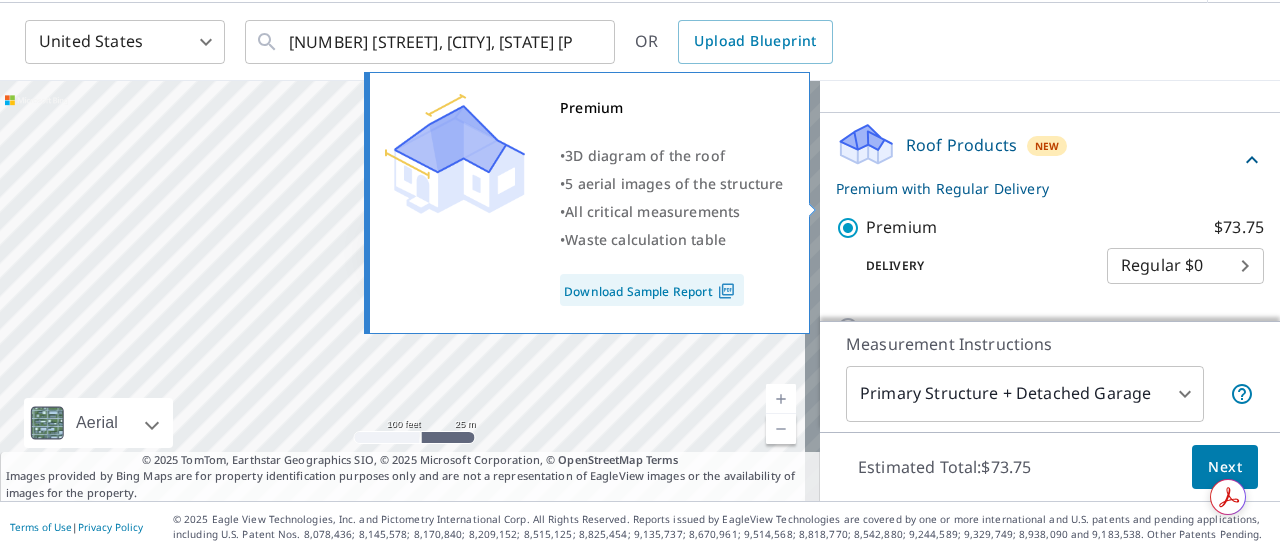 scroll, scrollTop: 350, scrollLeft: 0, axis: vertical 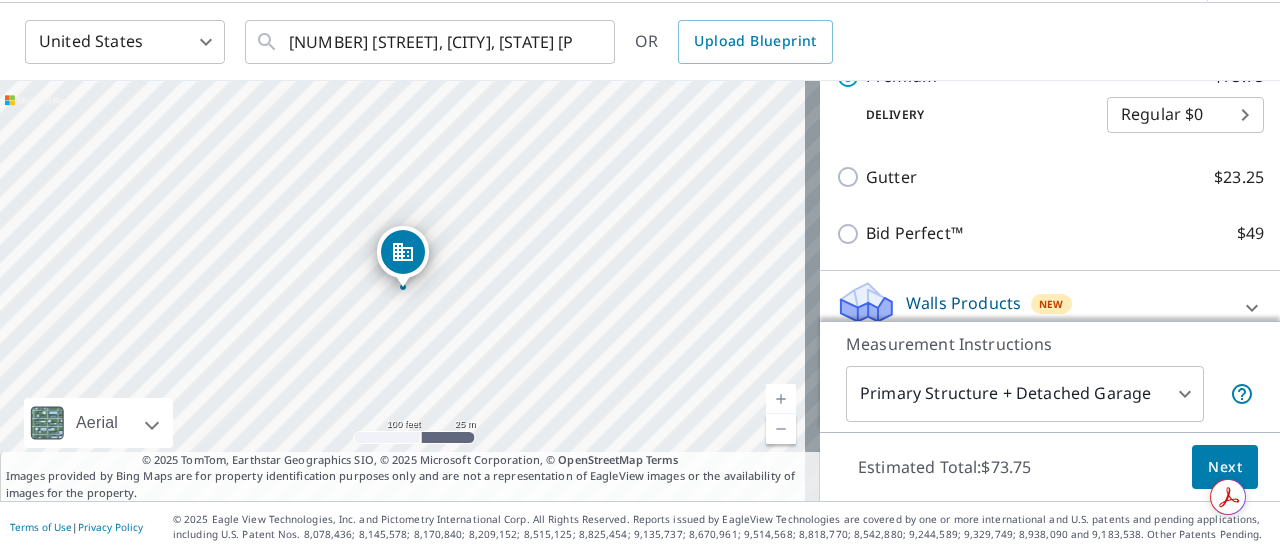 click on "Next" at bounding box center [1225, 467] 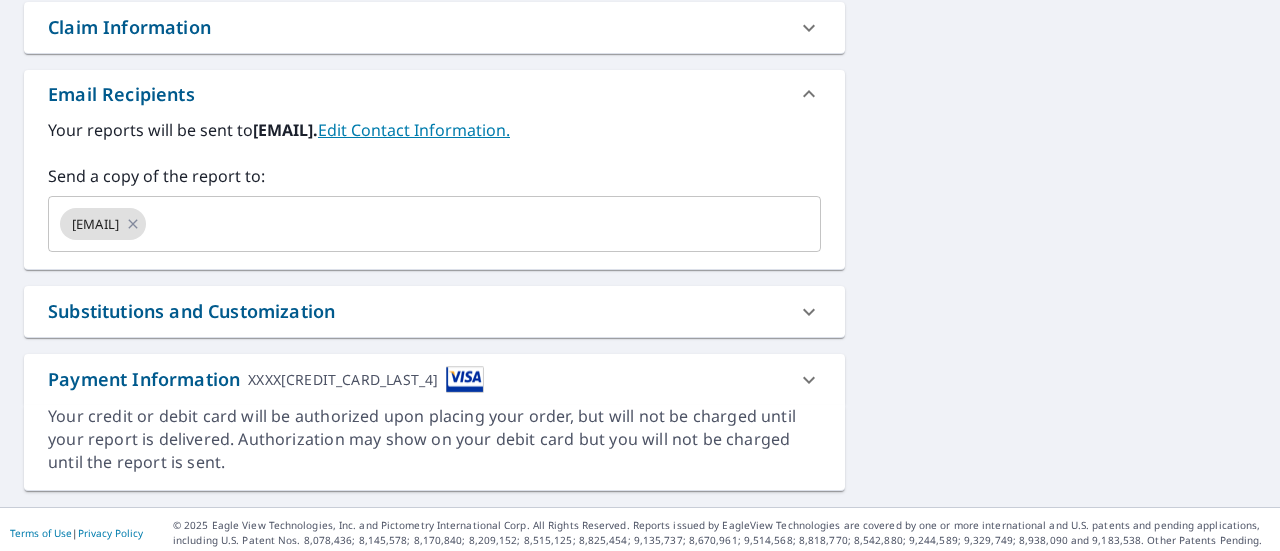 scroll, scrollTop: 728, scrollLeft: 0, axis: vertical 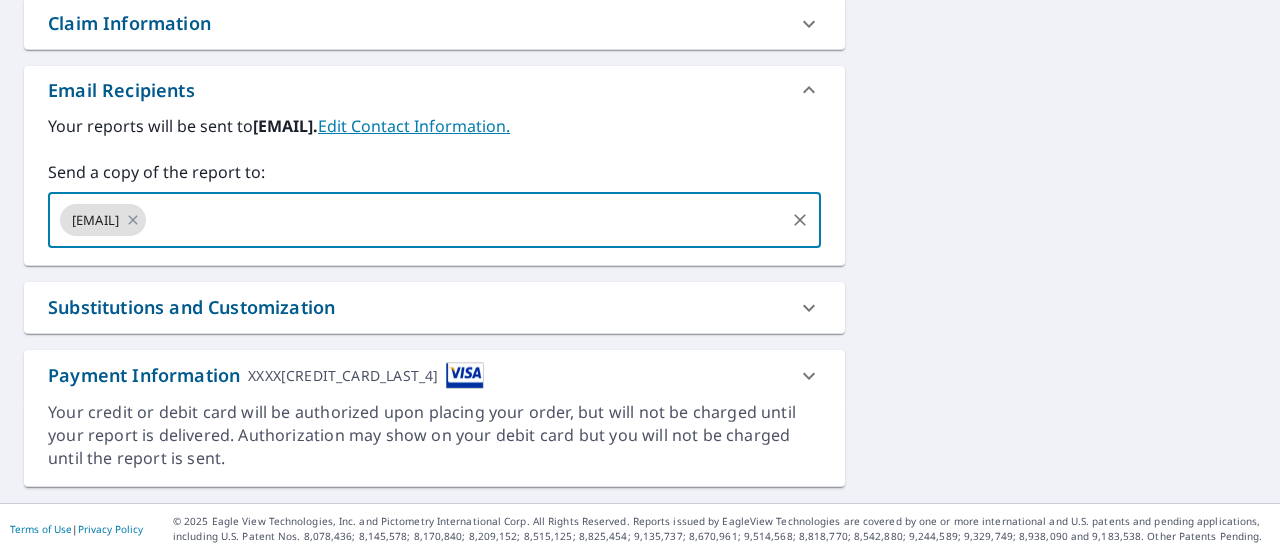 click at bounding box center [465, 220] 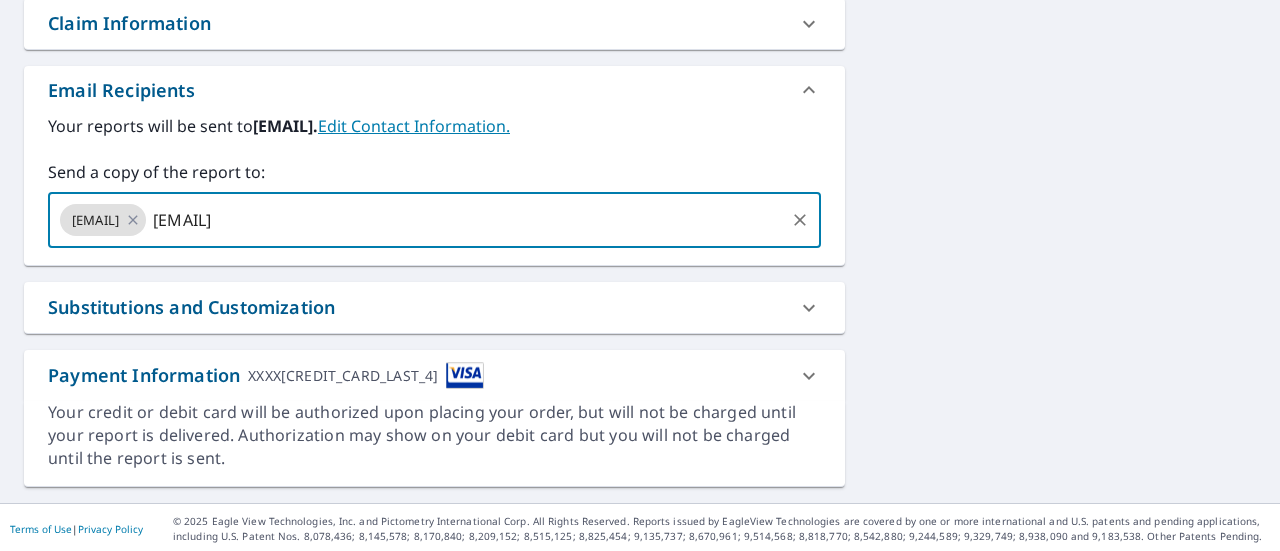 type 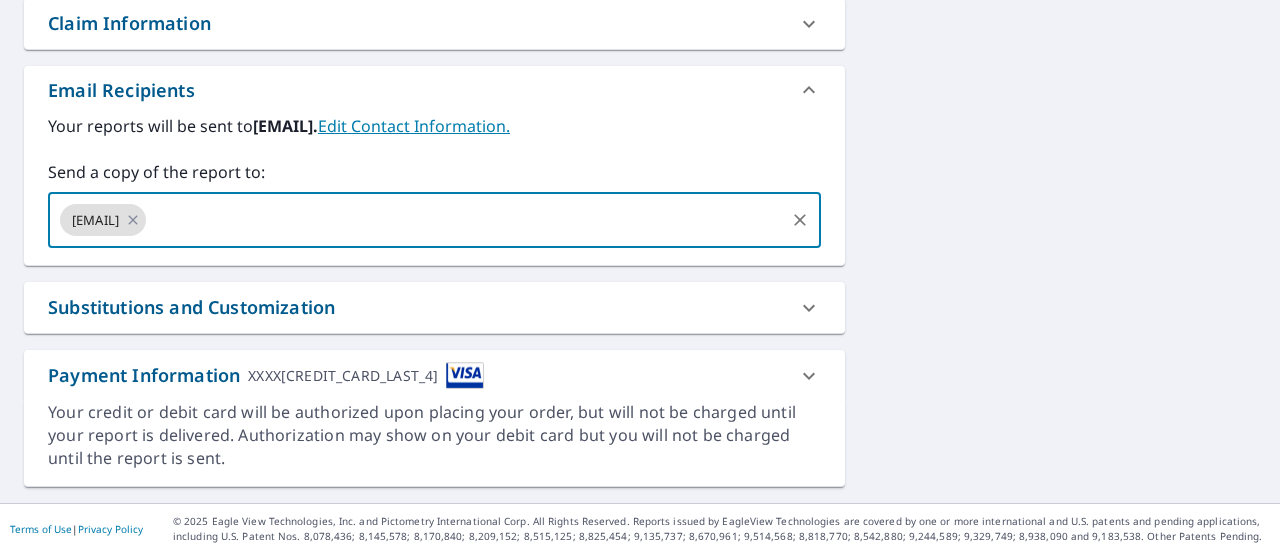 click on "[NUMBER] [STREET] [CITY], [STATE], [POSTAL_CODE] Aerial Road A standard road map Aerial A detailed look from above Labels Labels 250 feet 50 m © 2025 TomTom, © Vexcel Imaging, © 2025 Microsoft Corporation,  © OpenStreetMap Terms PROPERTY TYPE Commercial BUILDING ID [NUMBER] [STREET], [CITY], [STATE], [POSTAL_CODE] Changes to structures in last 4 years ( renovations, additions, etc. ) Include Special Instructions x ​ Claim Information Claim number ​ Claim information ​ PO number ​ Date of loss ​ Cat ID ​ Email Recipients Your reports will be sent to  [EMAIL].  Edit Contact Information. Send a copy of the report to: [EMAIL] ​ Substitutions and Customization Roof measurement report substitutions If a Premium Report is unavailable send me an Extended Coverage 3D Report: Yes No Ask If an Extended Coverage 3D Report is unavailable send me an Extended Coverage 2D Report: Yes No Ask If a Commercial/Multi-Family Report is unavailable send me a Residential Report: Yes No Ask DXF RXF XML   *" at bounding box center [640, -20] 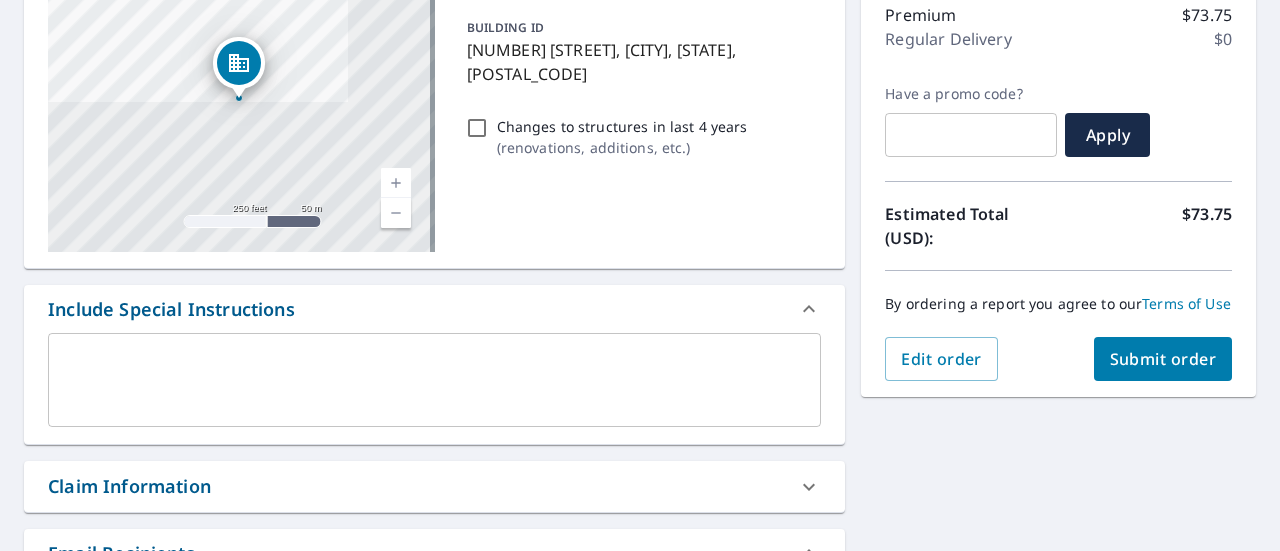 scroll, scrollTop: 262, scrollLeft: 0, axis: vertical 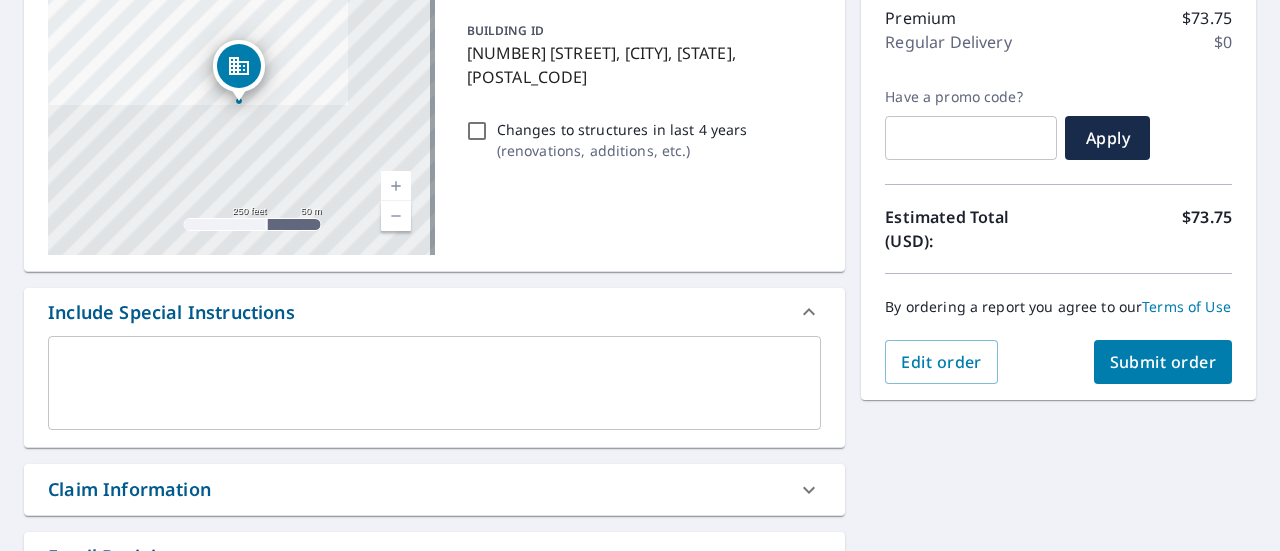 click on "Submit order" at bounding box center (1163, 362) 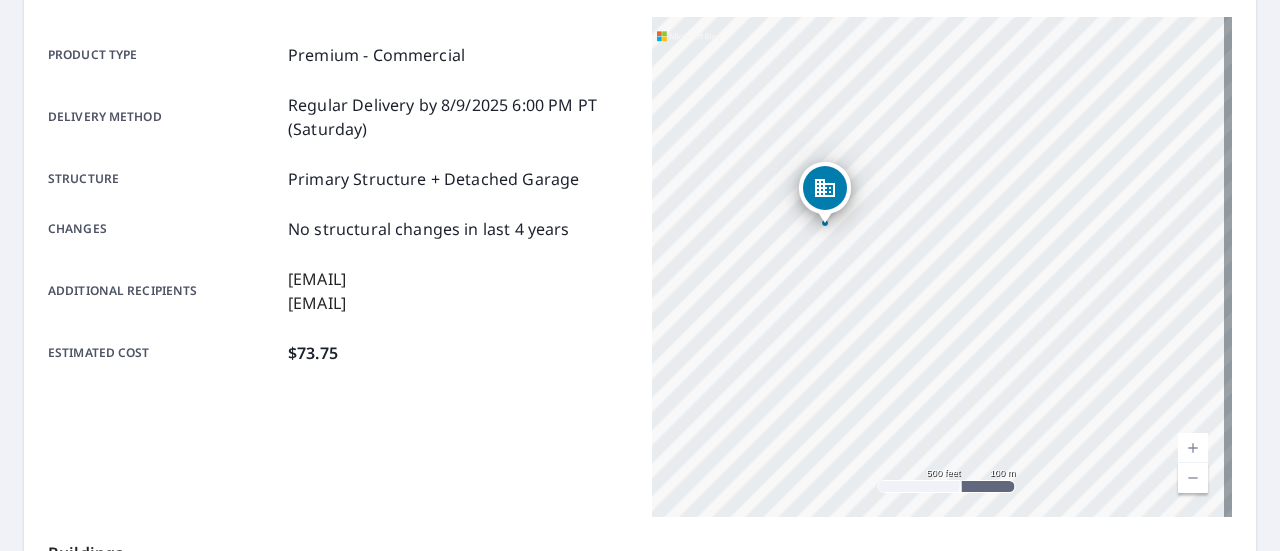 drag, startPoint x: 626, startPoint y: 285, endPoint x: 594, endPoint y: 391, distance: 110.724884 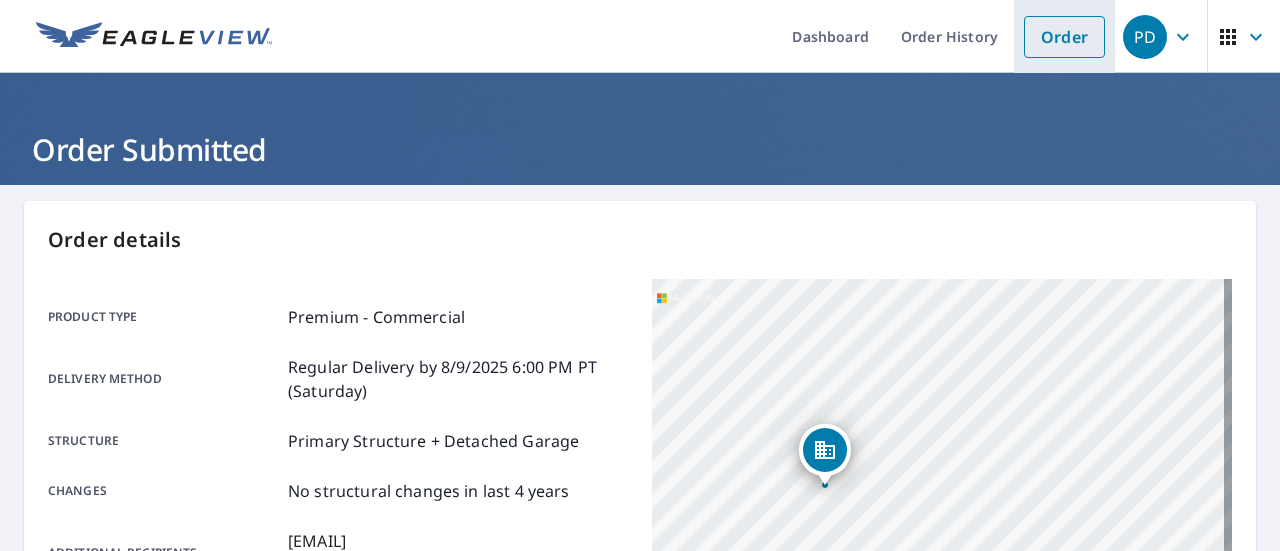 click on "Order" at bounding box center [1064, 37] 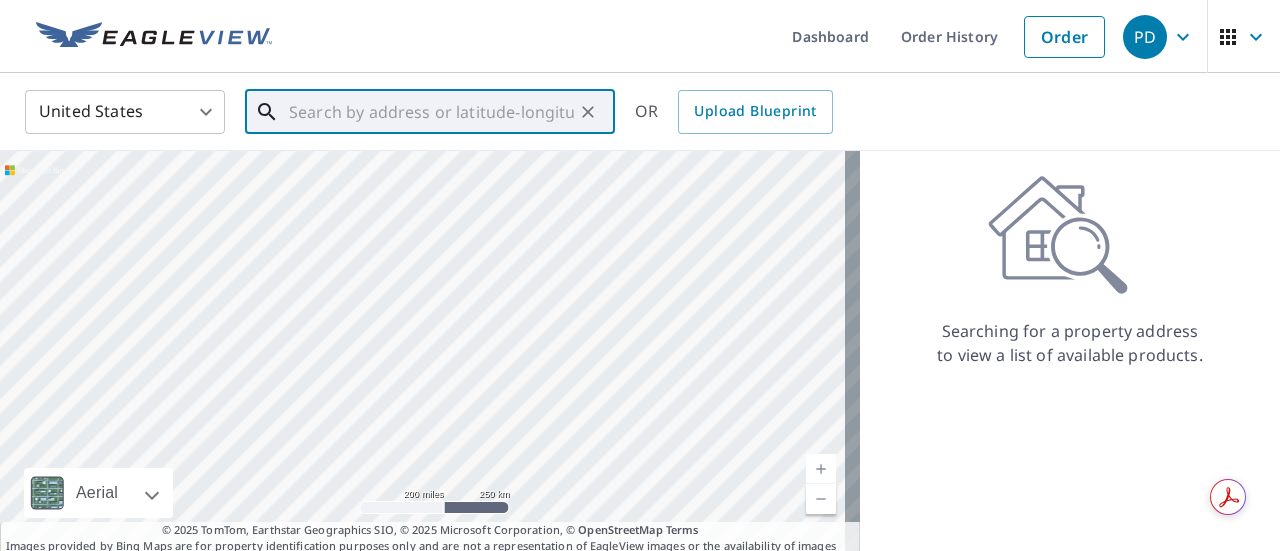 click at bounding box center [431, 112] 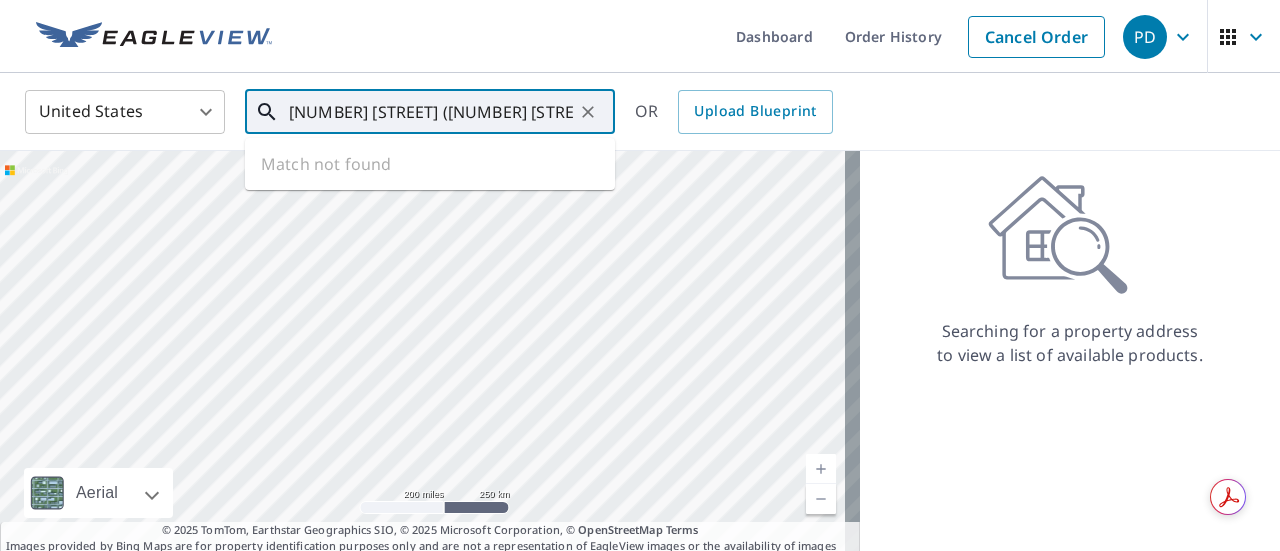 scroll, scrollTop: 0, scrollLeft: 86, axis: horizontal 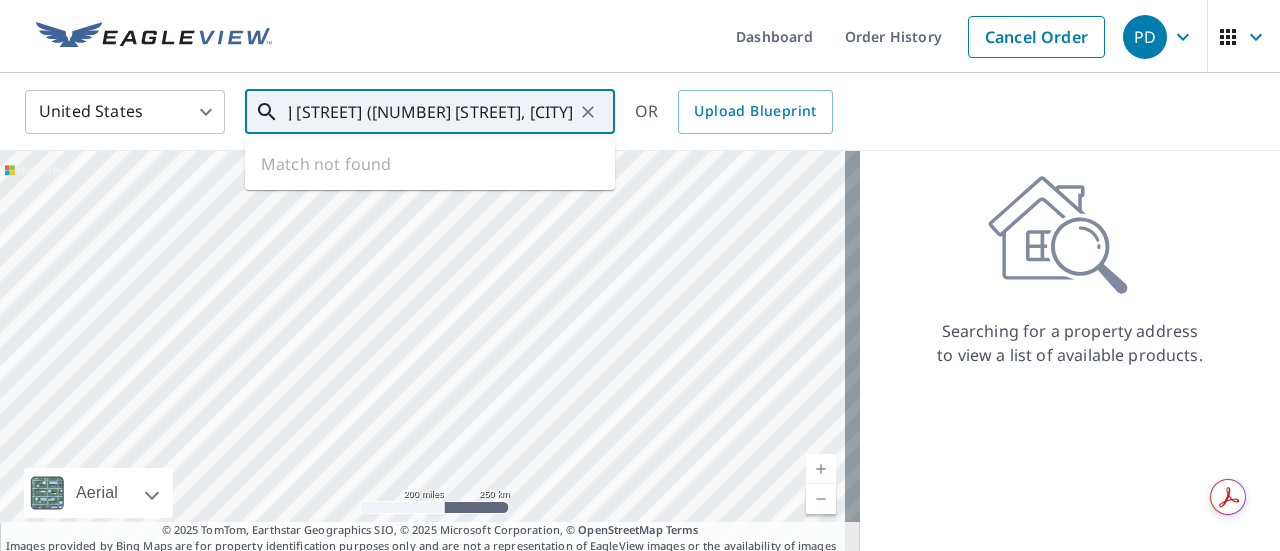 click on "[NUMBER] [STREET] ([NUMBER] [STREET], [CITY]" at bounding box center [431, 112] 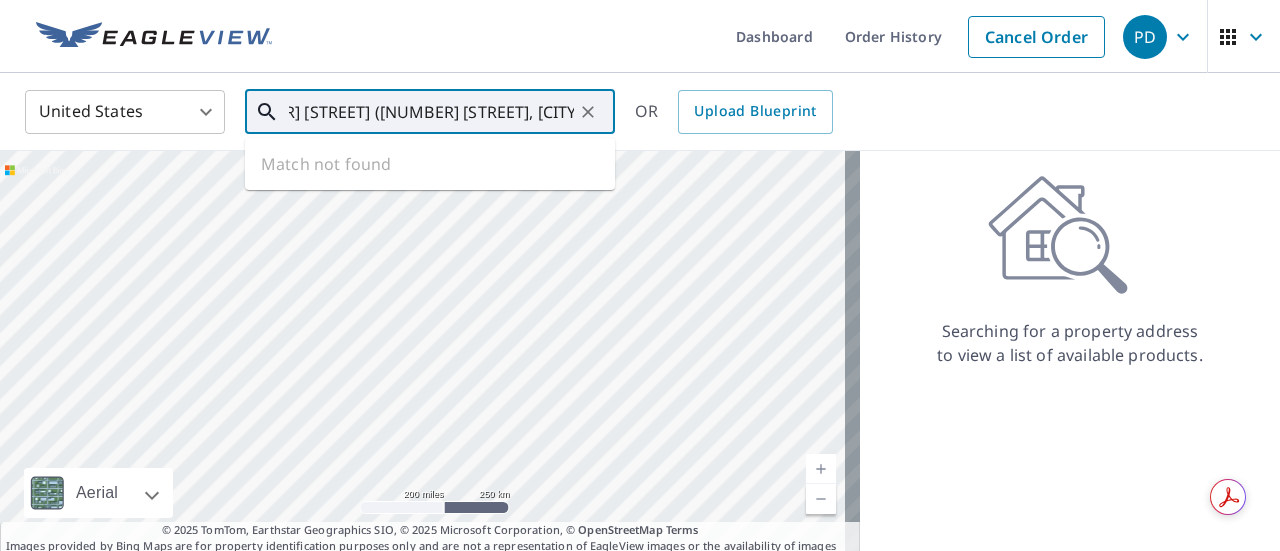 click on "[NUMBER] [STREET] ([NUMBER] [STREET], [CITY]" at bounding box center [431, 112] 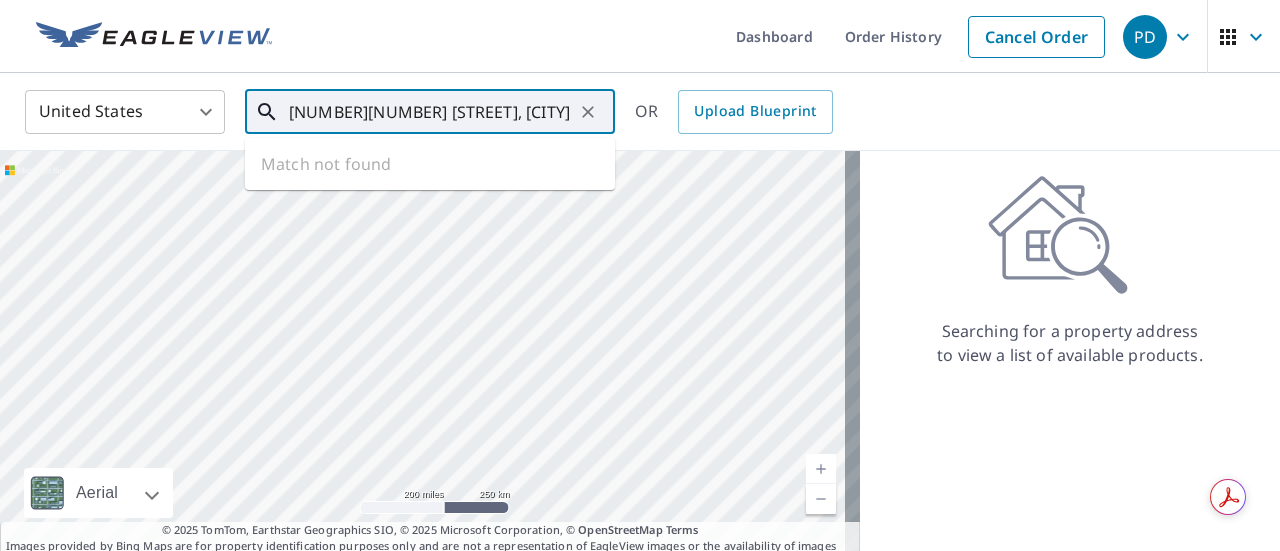 scroll, scrollTop: 0, scrollLeft: 0, axis: both 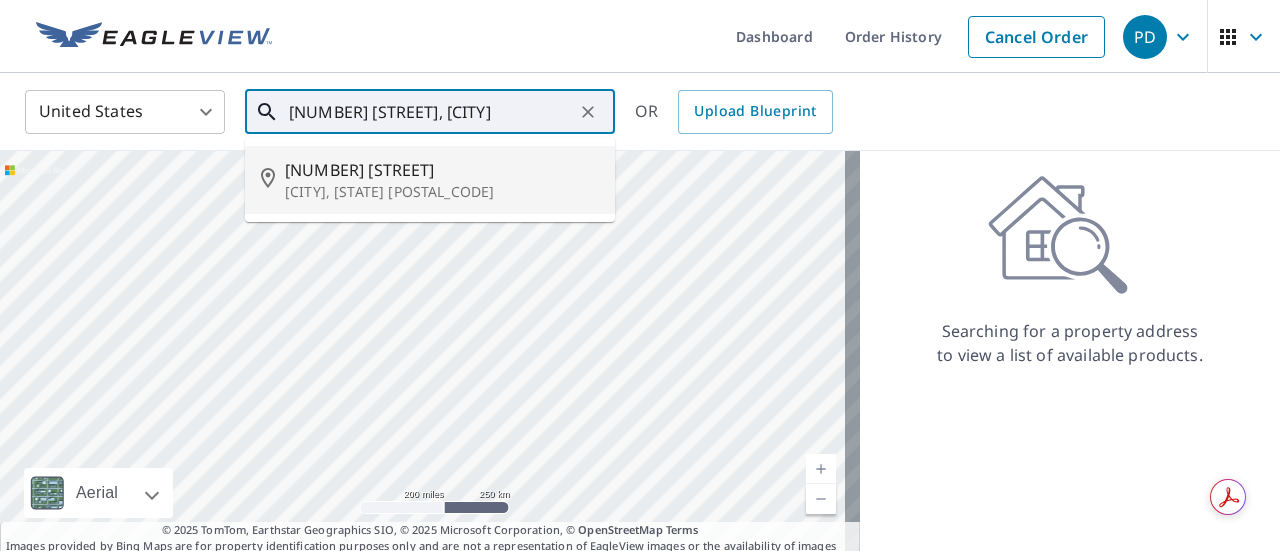 click on "[CITY], [STATE] [POSTAL_CODE]" at bounding box center (442, 192) 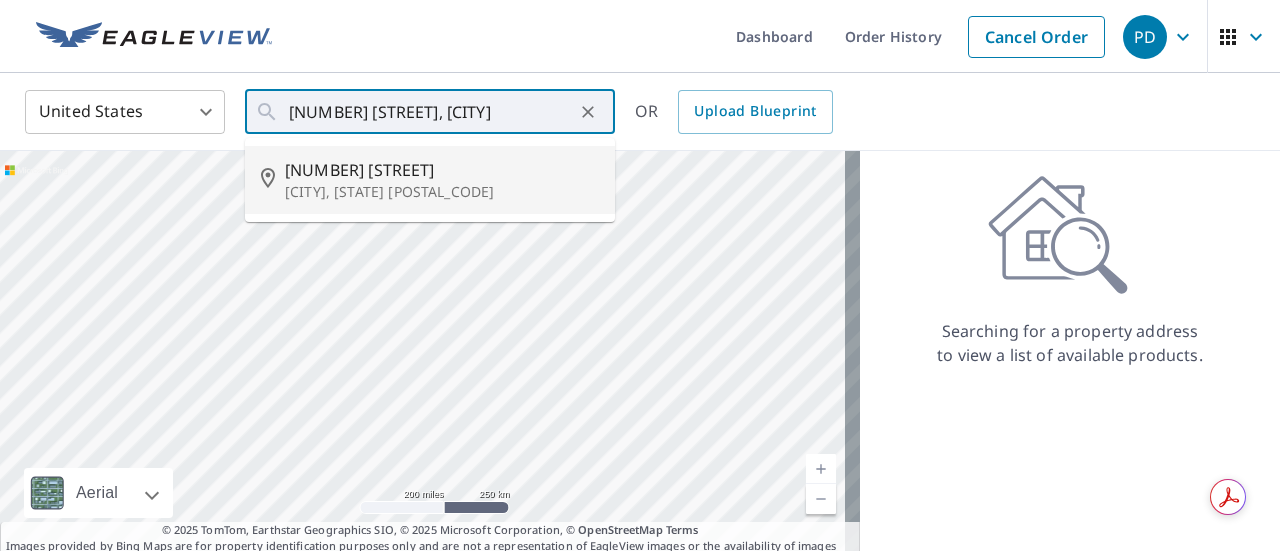 type on "[NUMBER] [STREET] [CITY], [STATE] [POSTAL_CODE]" 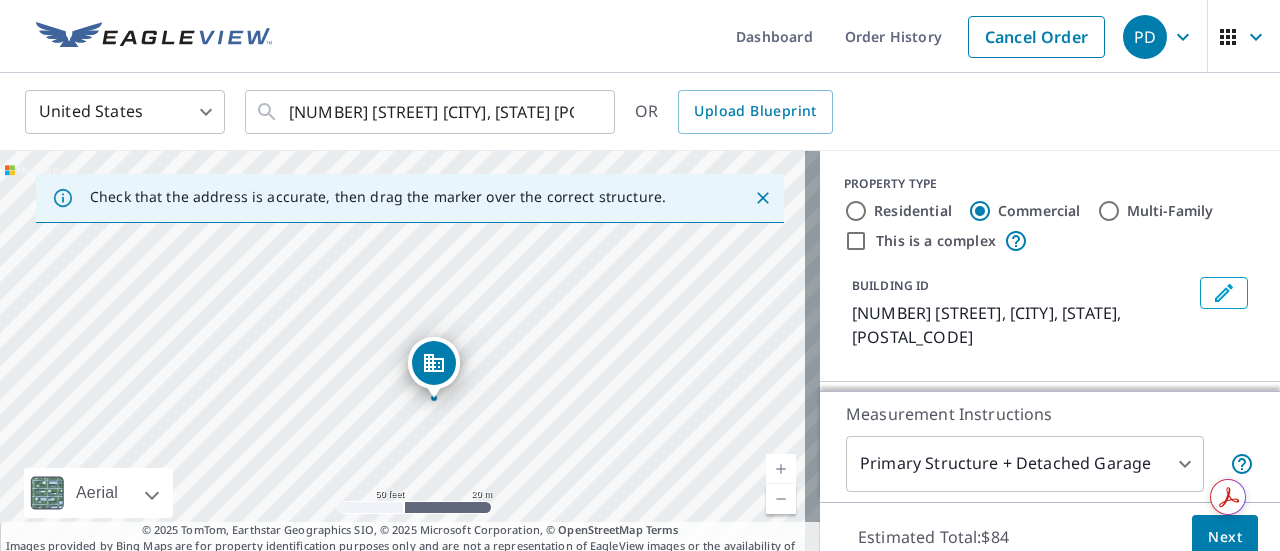 drag, startPoint x: 481, startPoint y: 386, endPoint x: 438, endPoint y: 360, distance: 50.24938 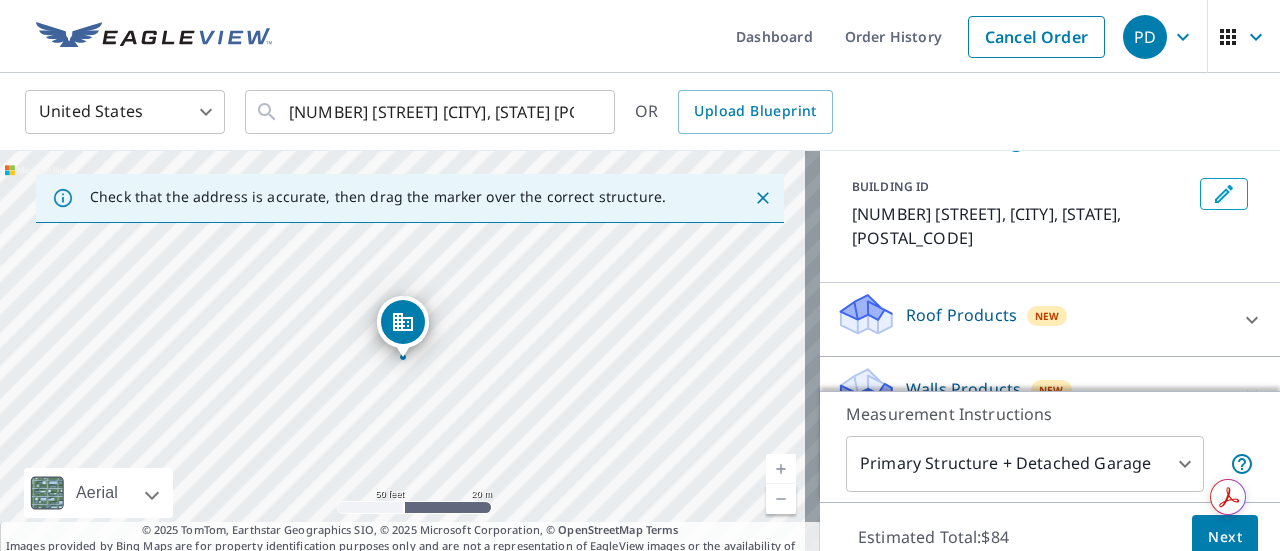 scroll, scrollTop: 138, scrollLeft: 0, axis: vertical 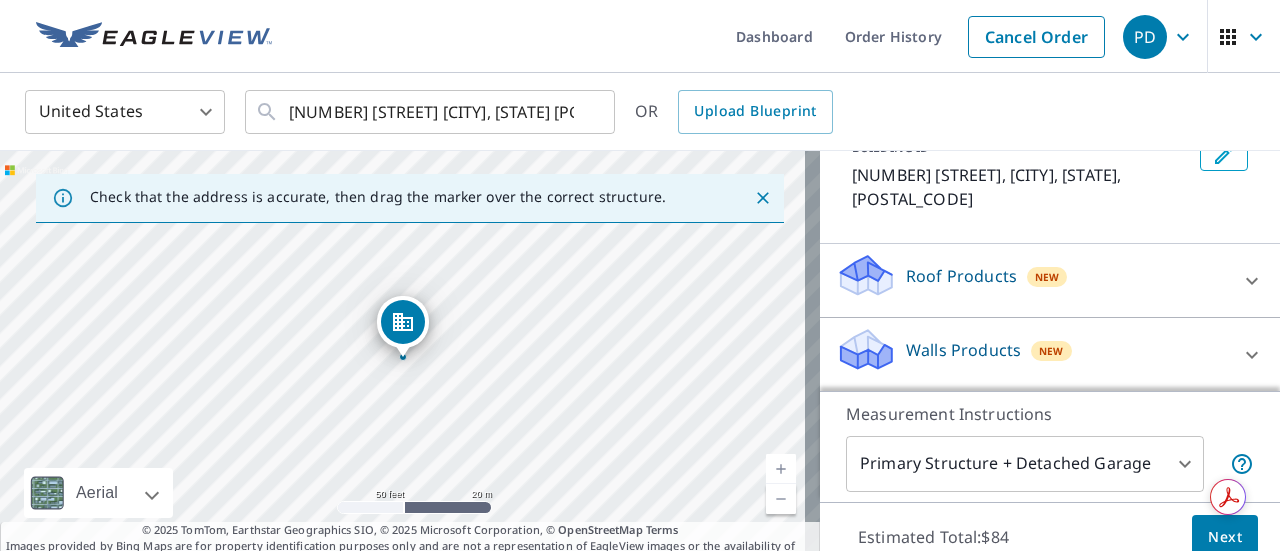 click on "Roof Products New" at bounding box center [1032, 280] 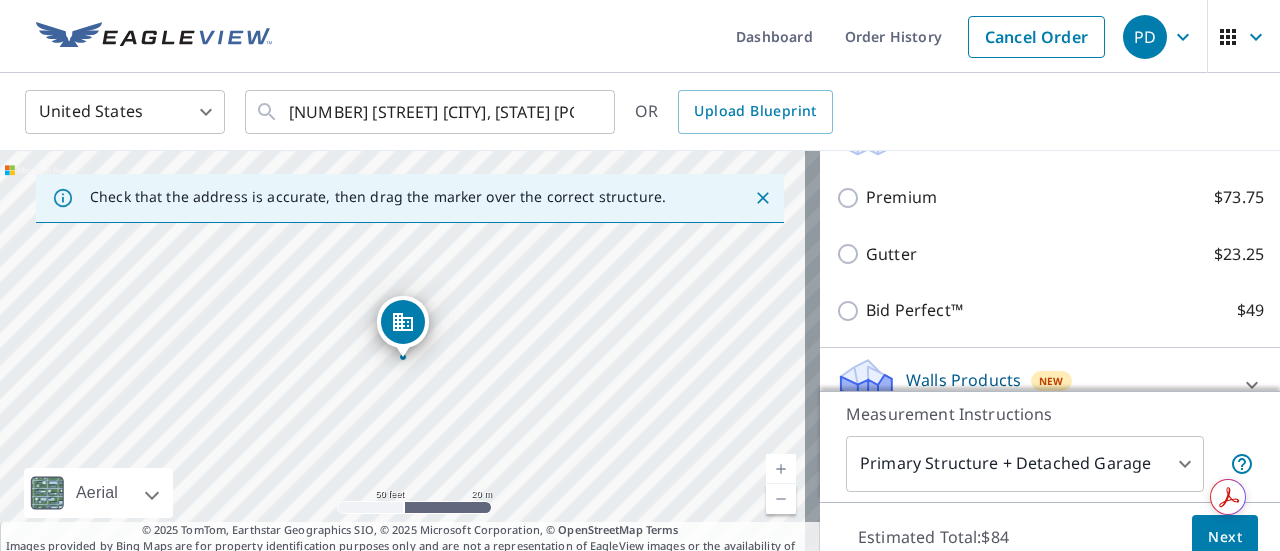 scroll, scrollTop: 280, scrollLeft: 0, axis: vertical 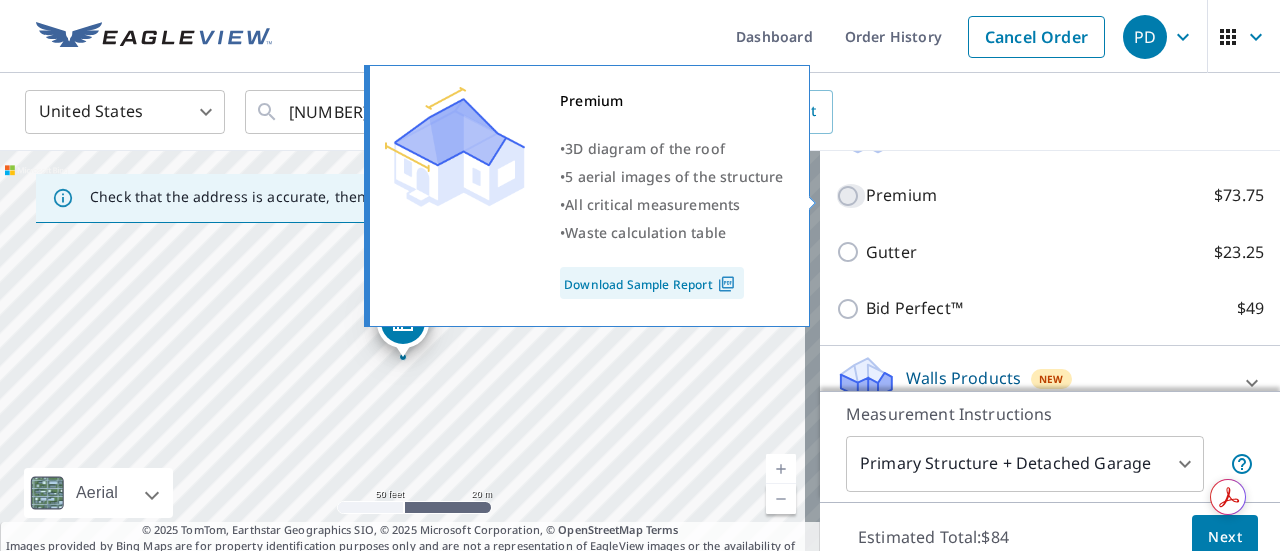 click on "Premium $73.75" at bounding box center [851, 196] 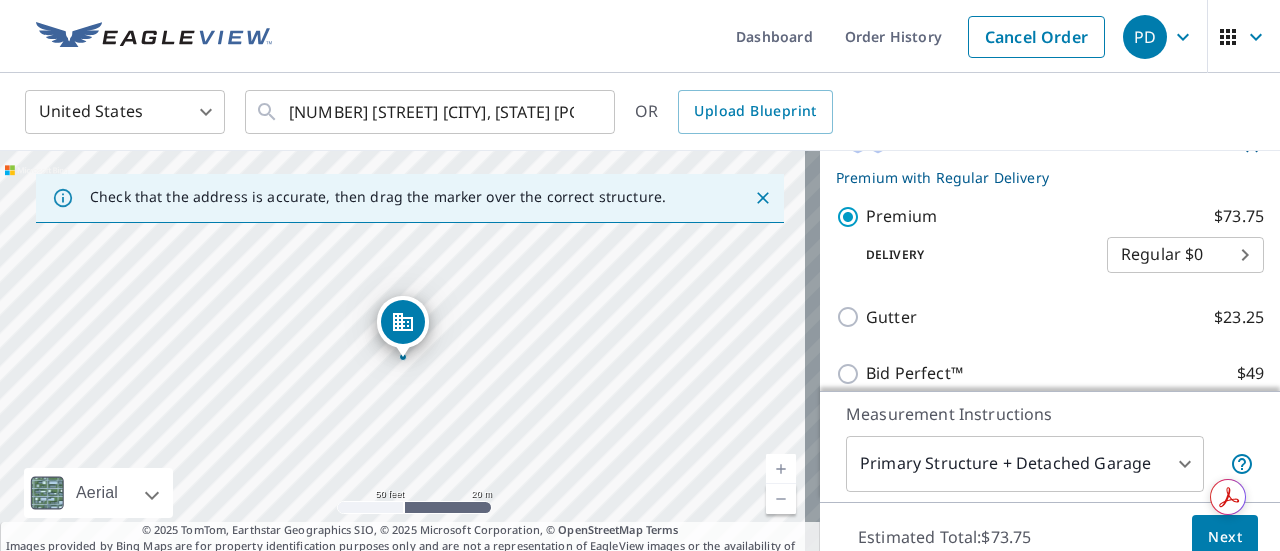 scroll, scrollTop: 374, scrollLeft: 0, axis: vertical 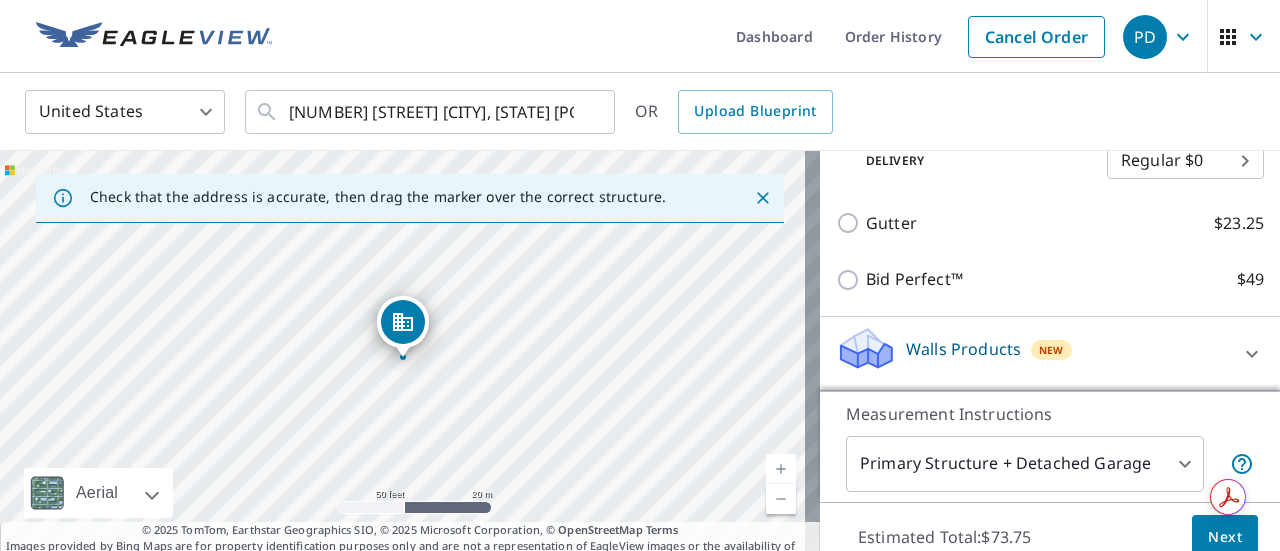 click on "Next" at bounding box center [1225, 537] 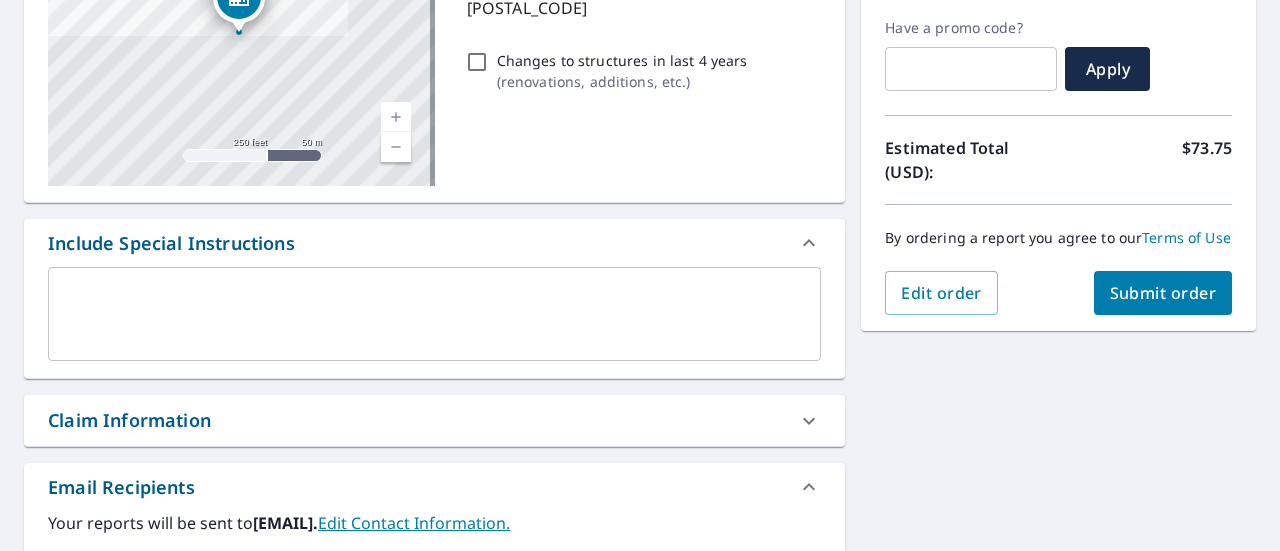 scroll, scrollTop: 330, scrollLeft: 0, axis: vertical 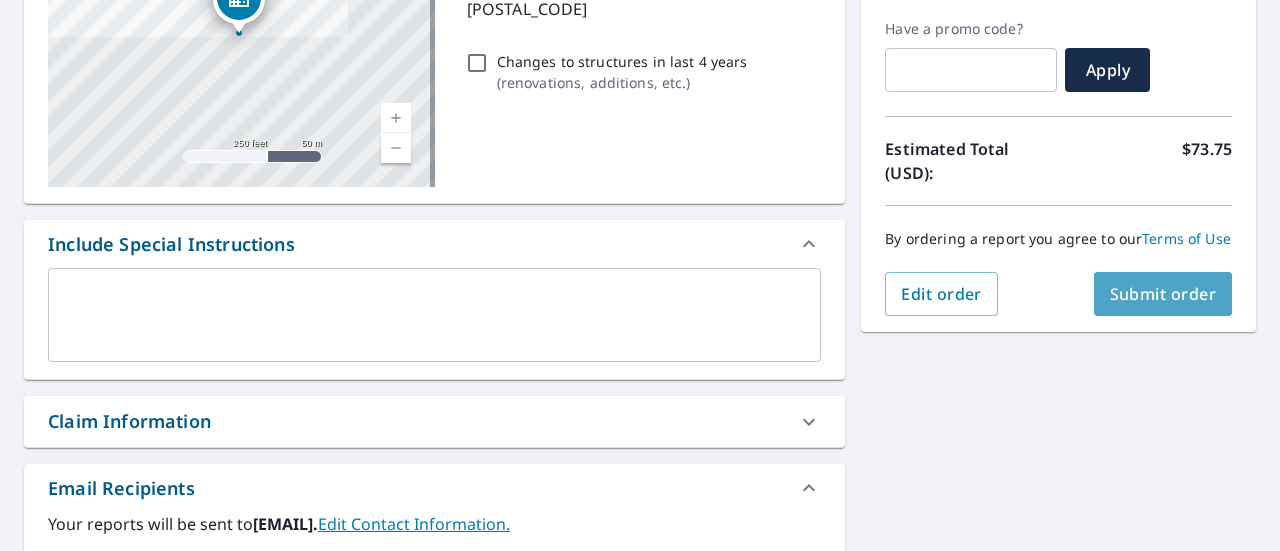 click on "Submit order" at bounding box center (1163, 294) 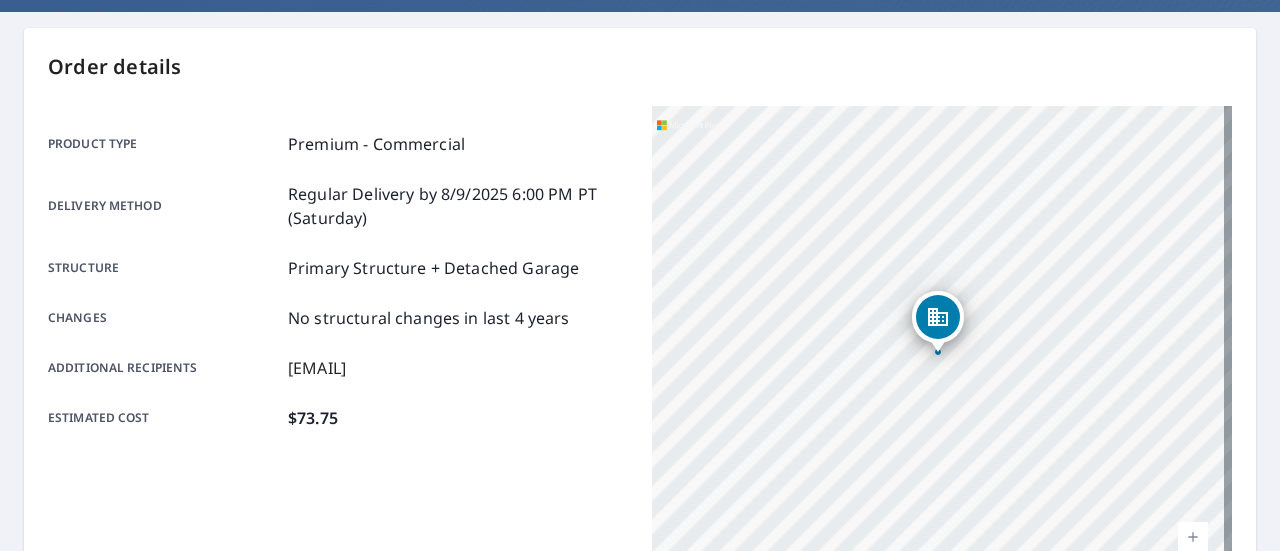 scroll, scrollTop: 0, scrollLeft: 0, axis: both 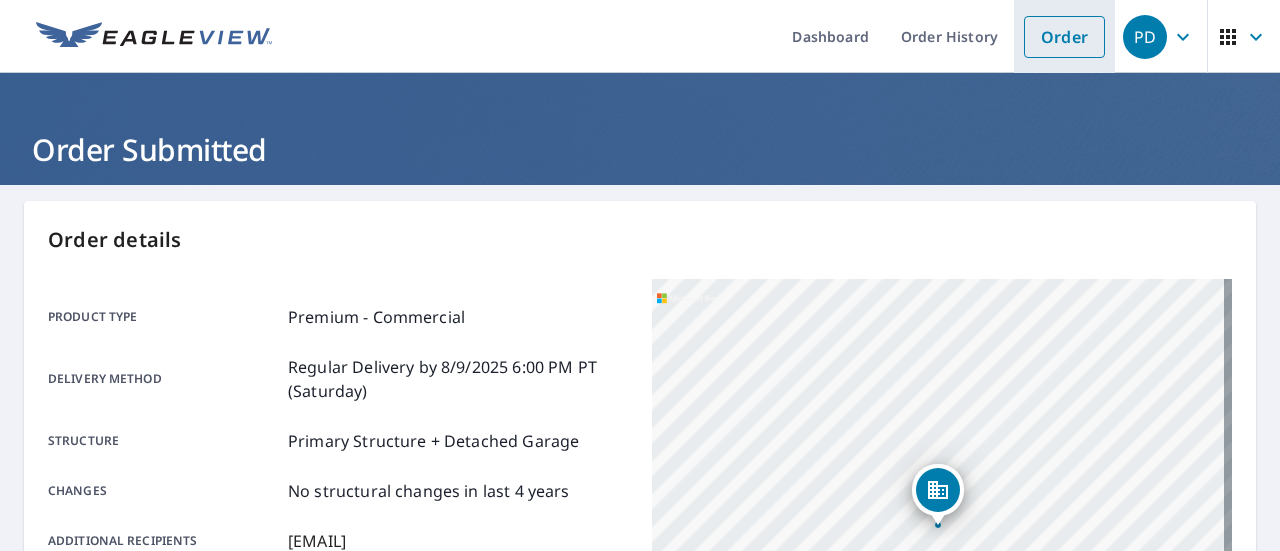 click on "Order" at bounding box center (1064, 37) 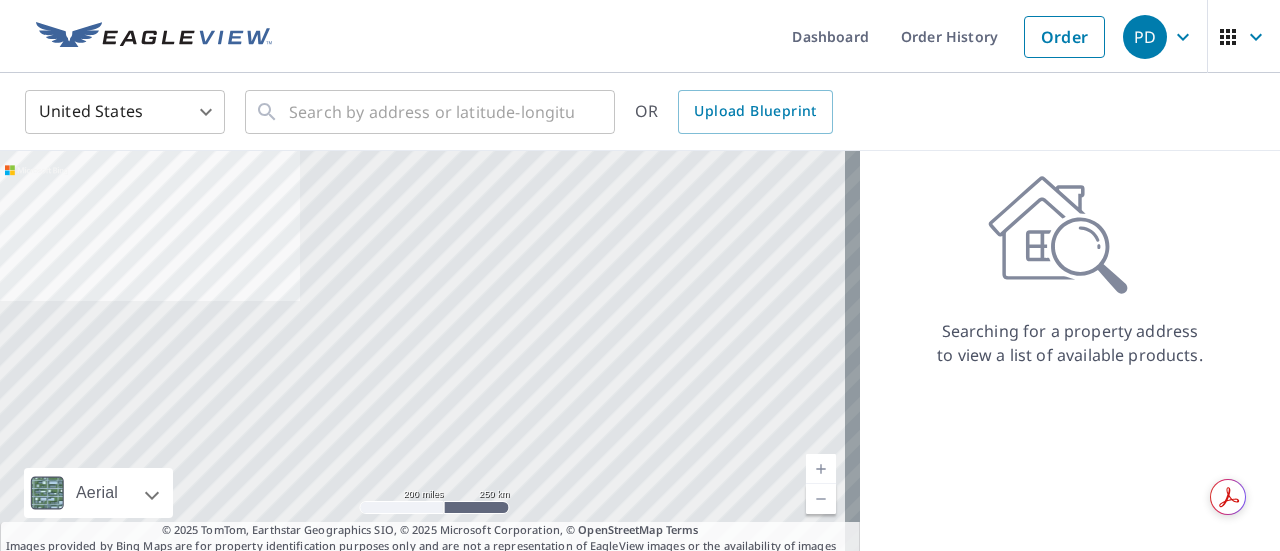 scroll, scrollTop: 70, scrollLeft: 0, axis: vertical 